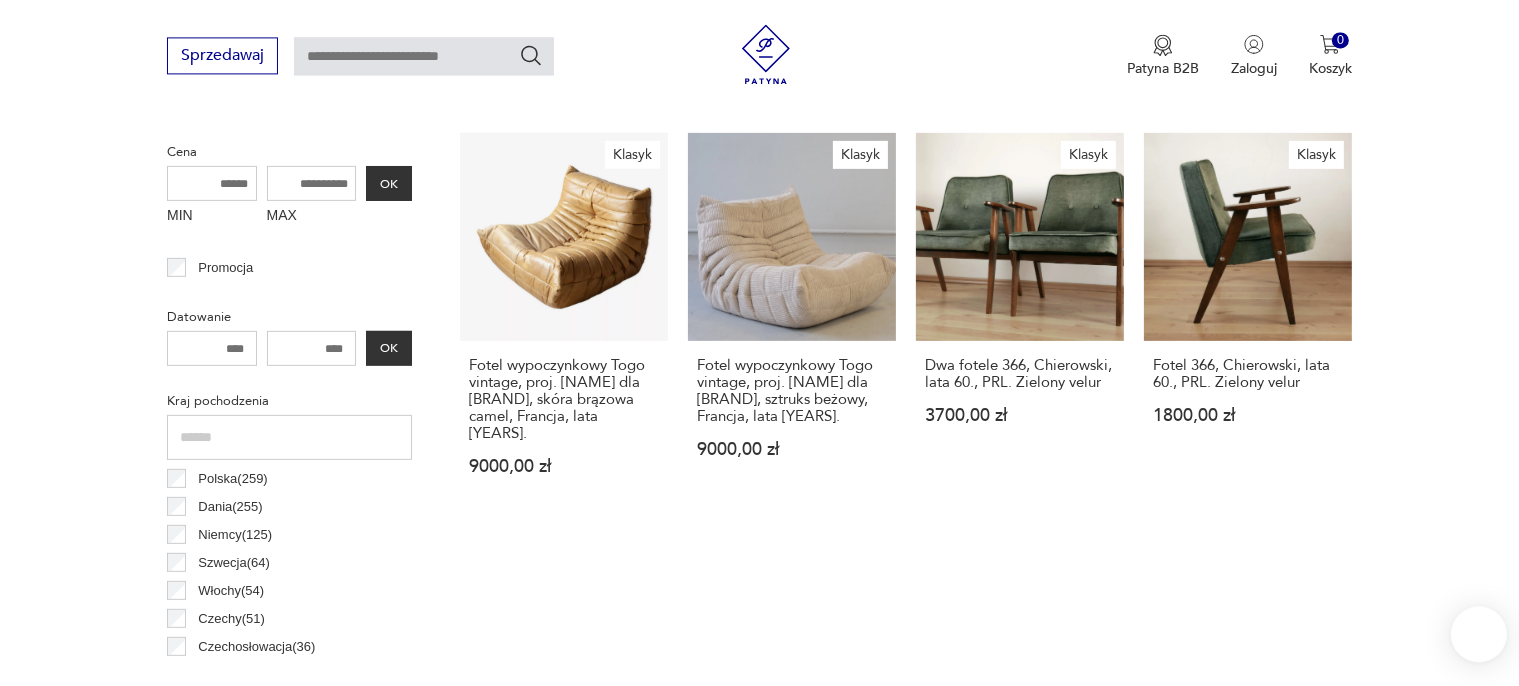 scroll, scrollTop: 768, scrollLeft: 0, axis: vertical 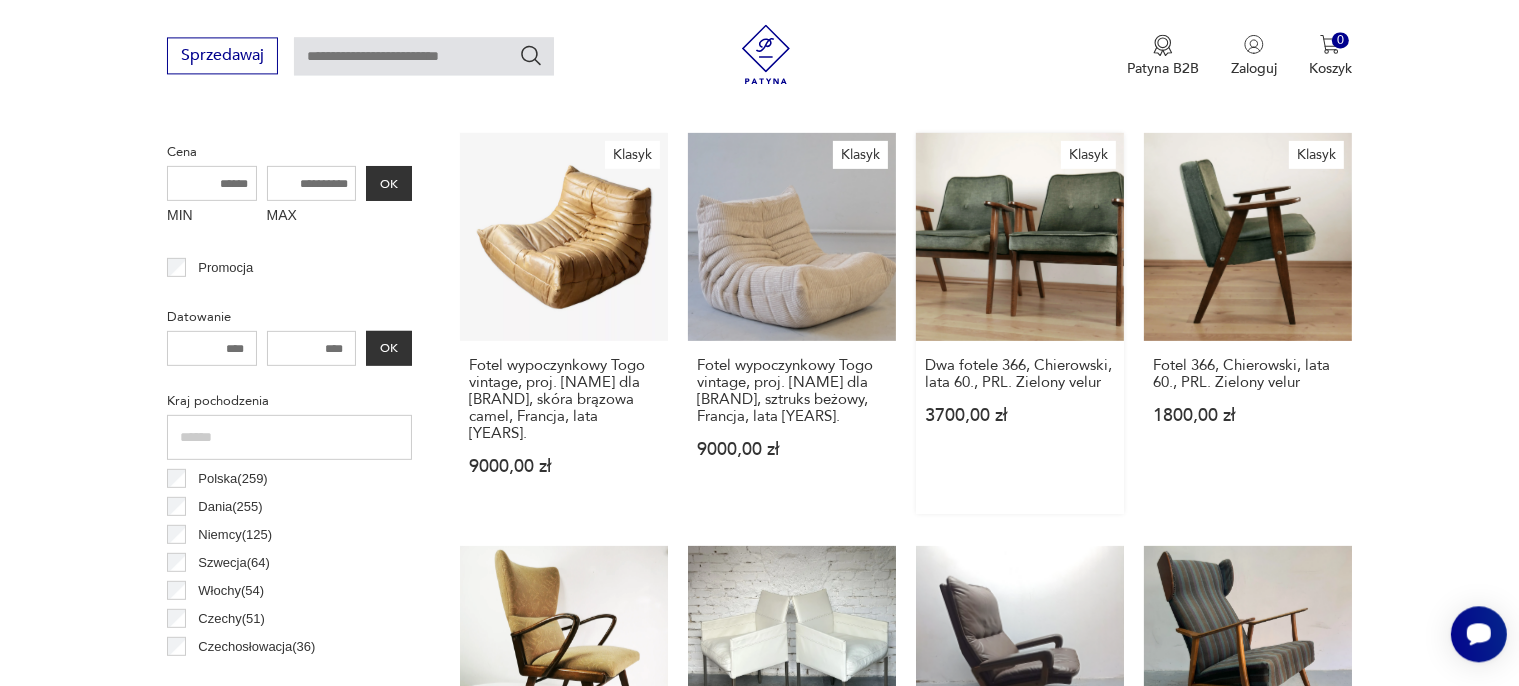 click on "Klasyk Dwa fotele [NUMBER], [NAME], lata [YEARS], [ERA]. Zielony velur [PRICE]" at bounding box center [1020, 322] 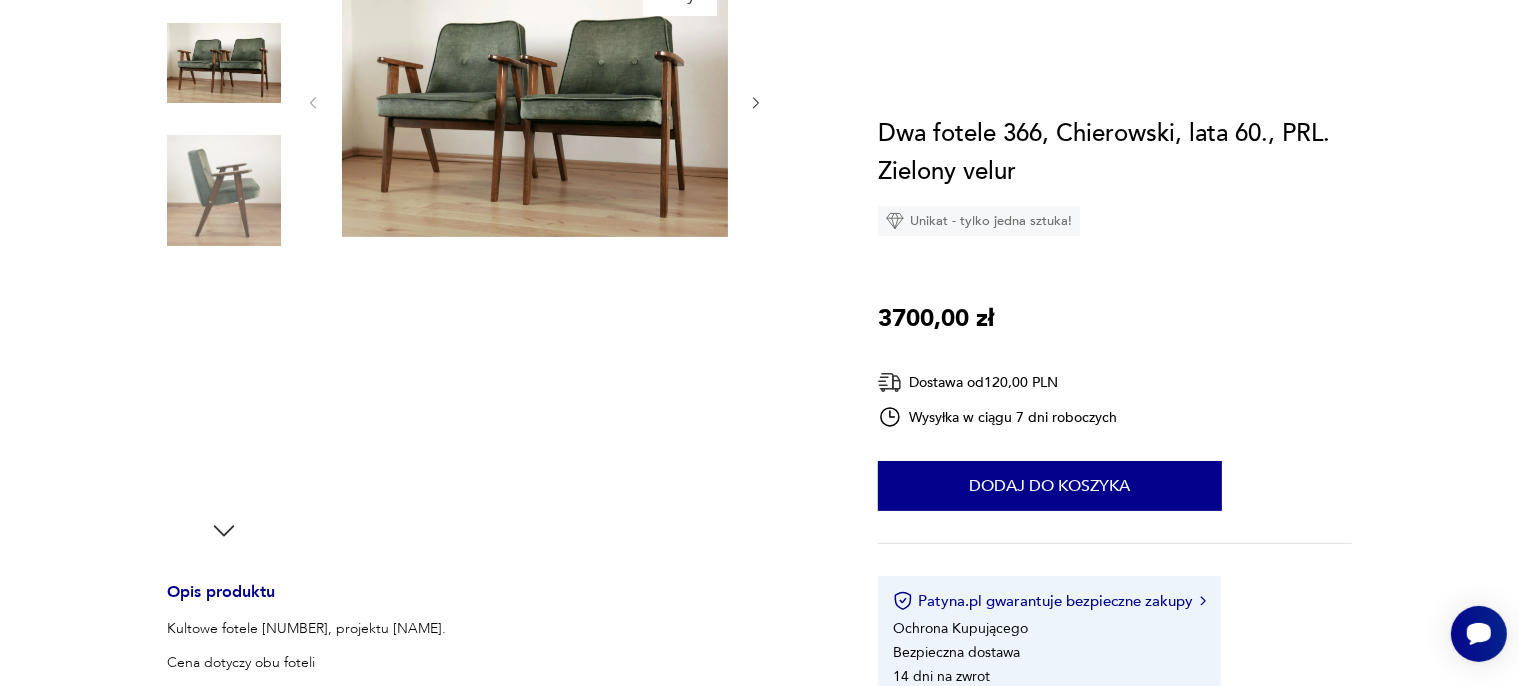 scroll, scrollTop: 0, scrollLeft: 0, axis: both 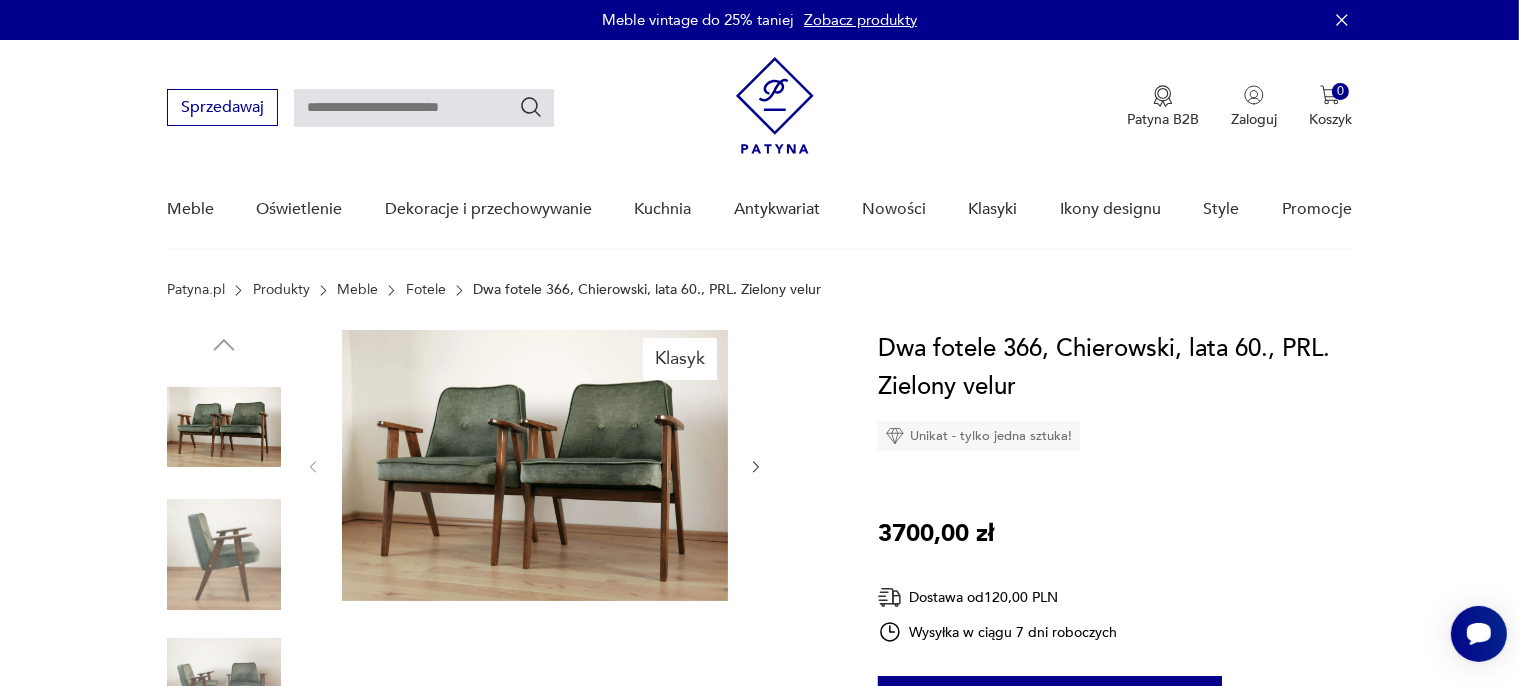 click at bounding box center (224, 555) 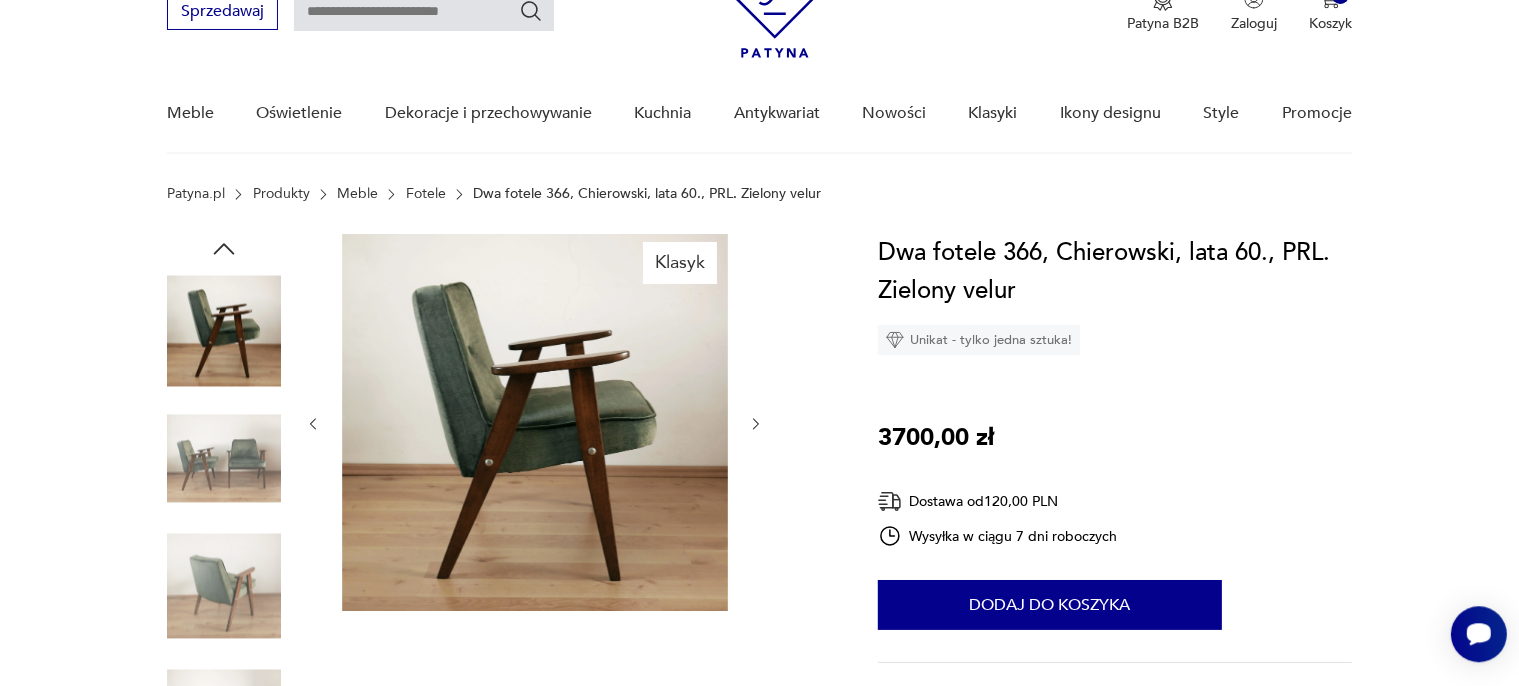 scroll, scrollTop: 211, scrollLeft: 0, axis: vertical 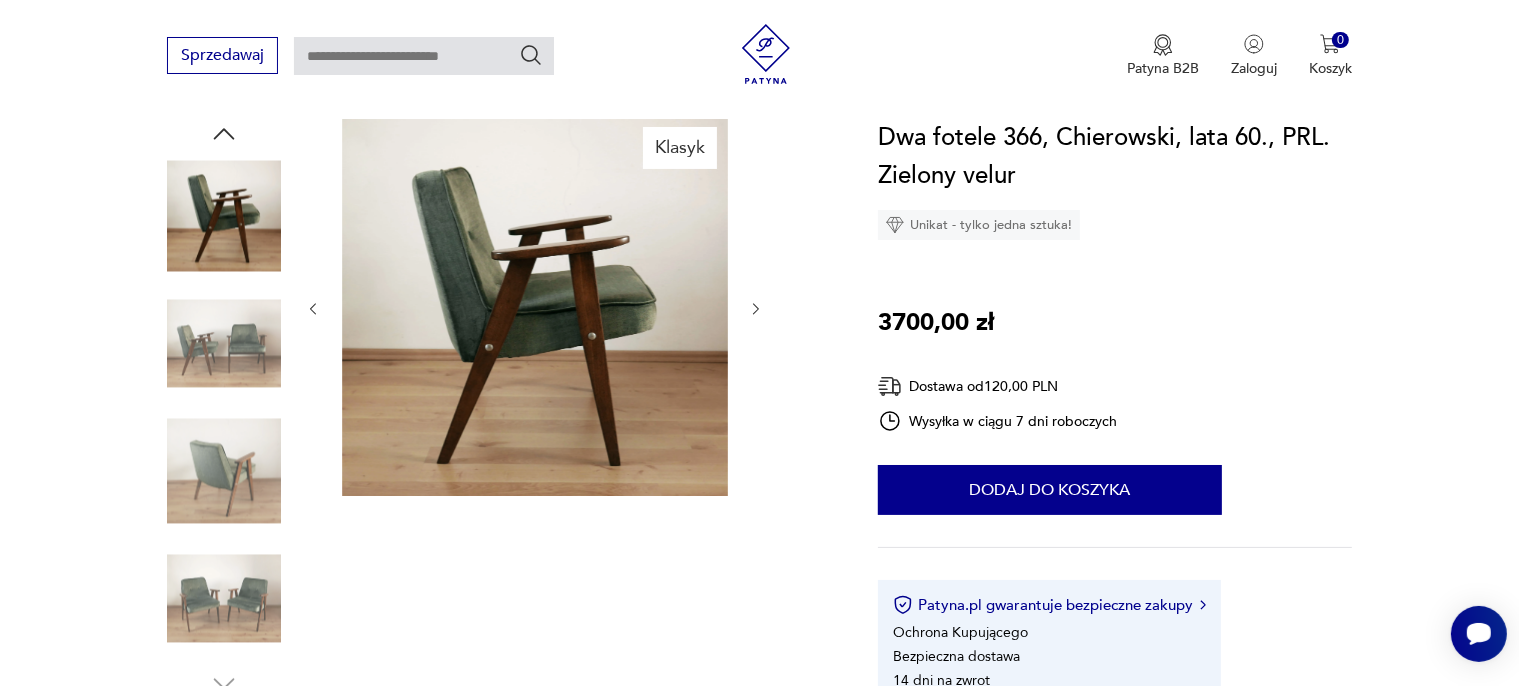 click at bounding box center (224, 599) 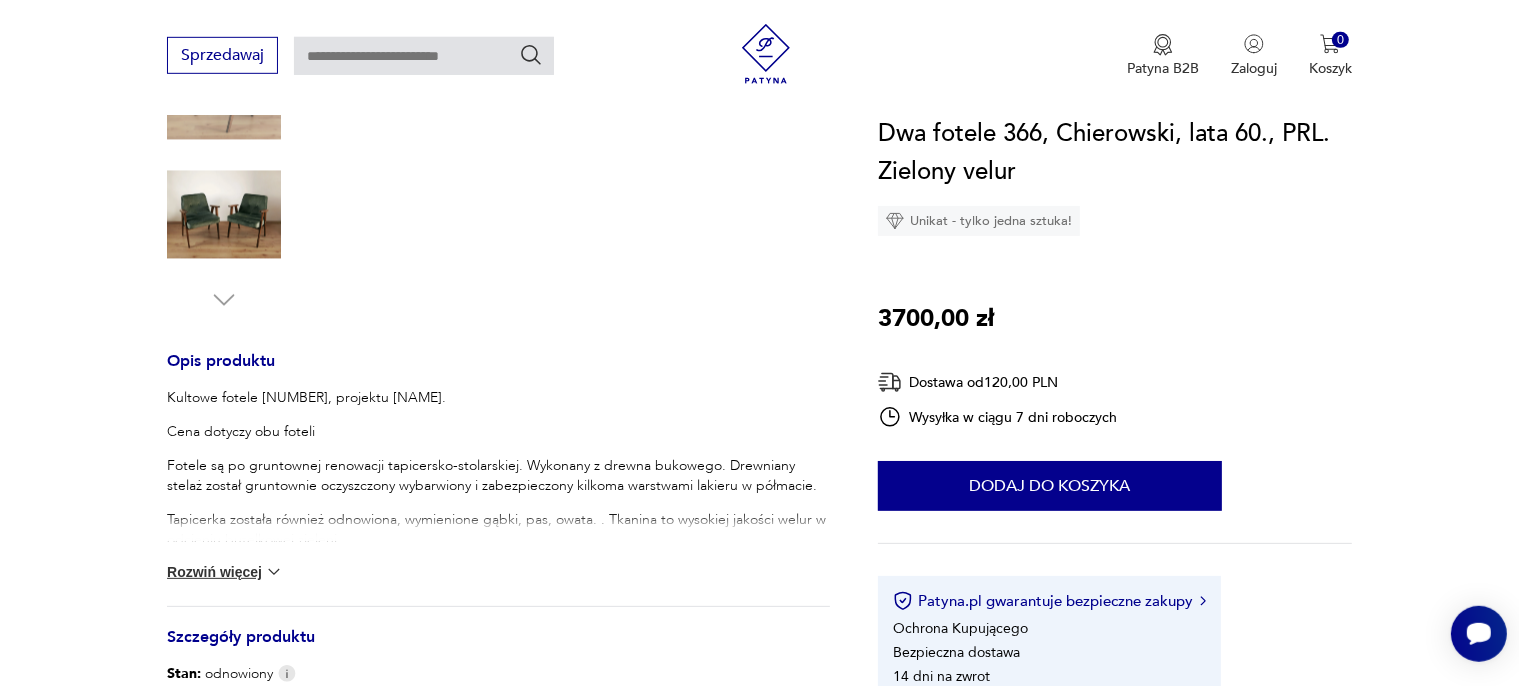 scroll, scrollTop: 0, scrollLeft: 0, axis: both 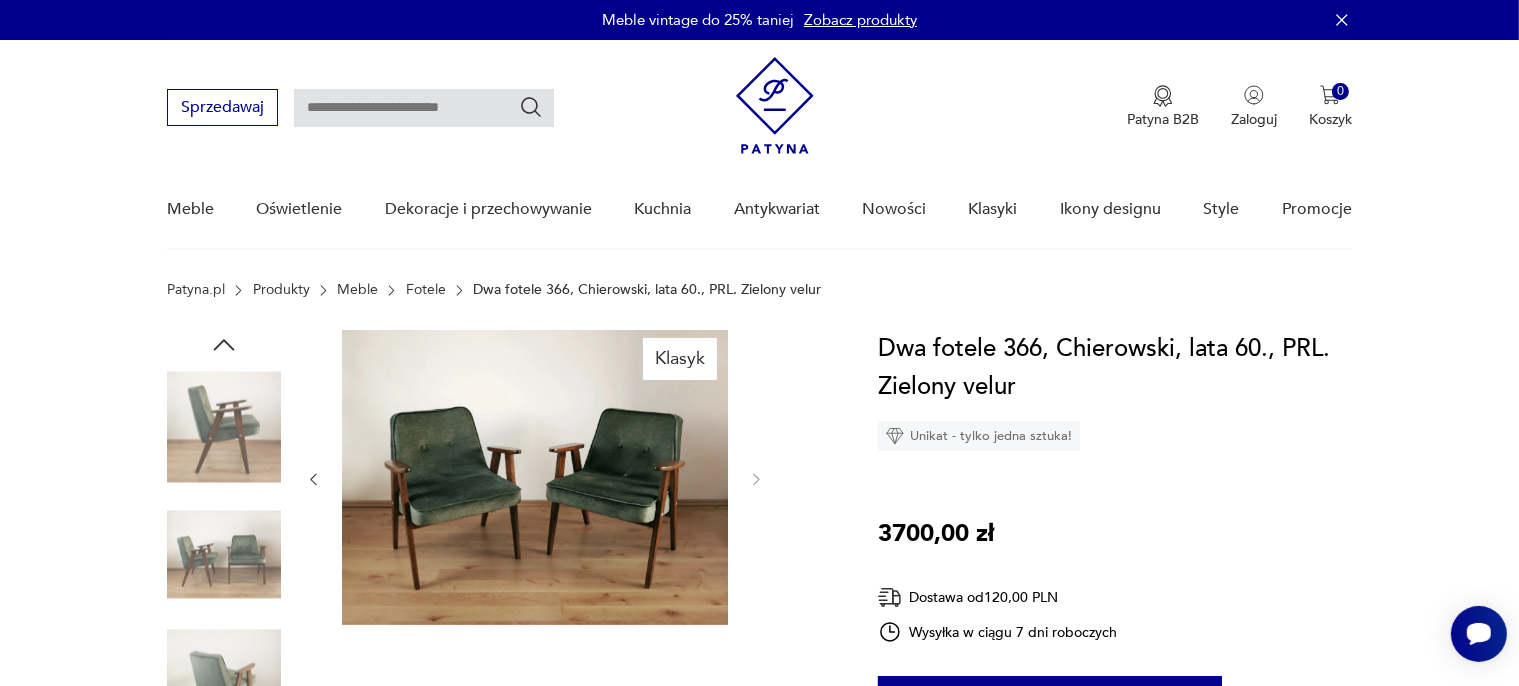 click at bounding box center [775, 105] 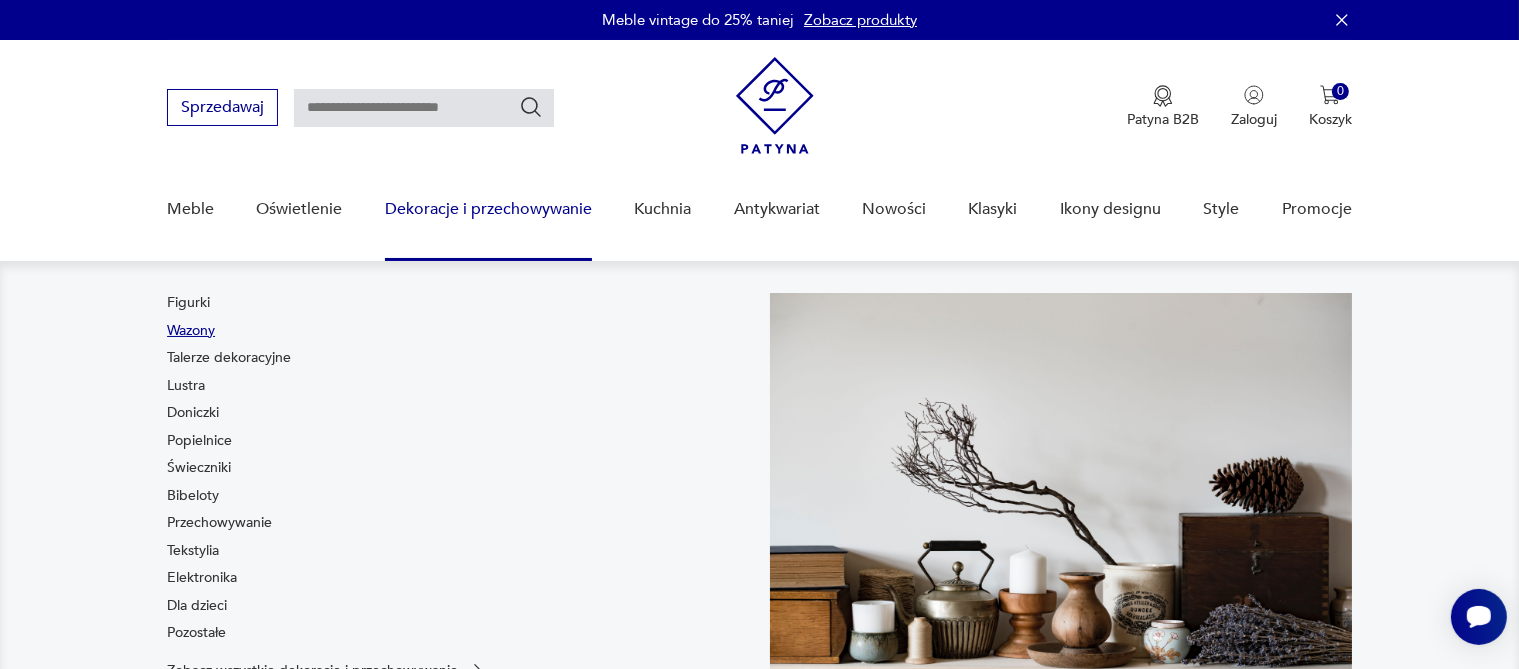 click on "Wazony" at bounding box center [191, 331] 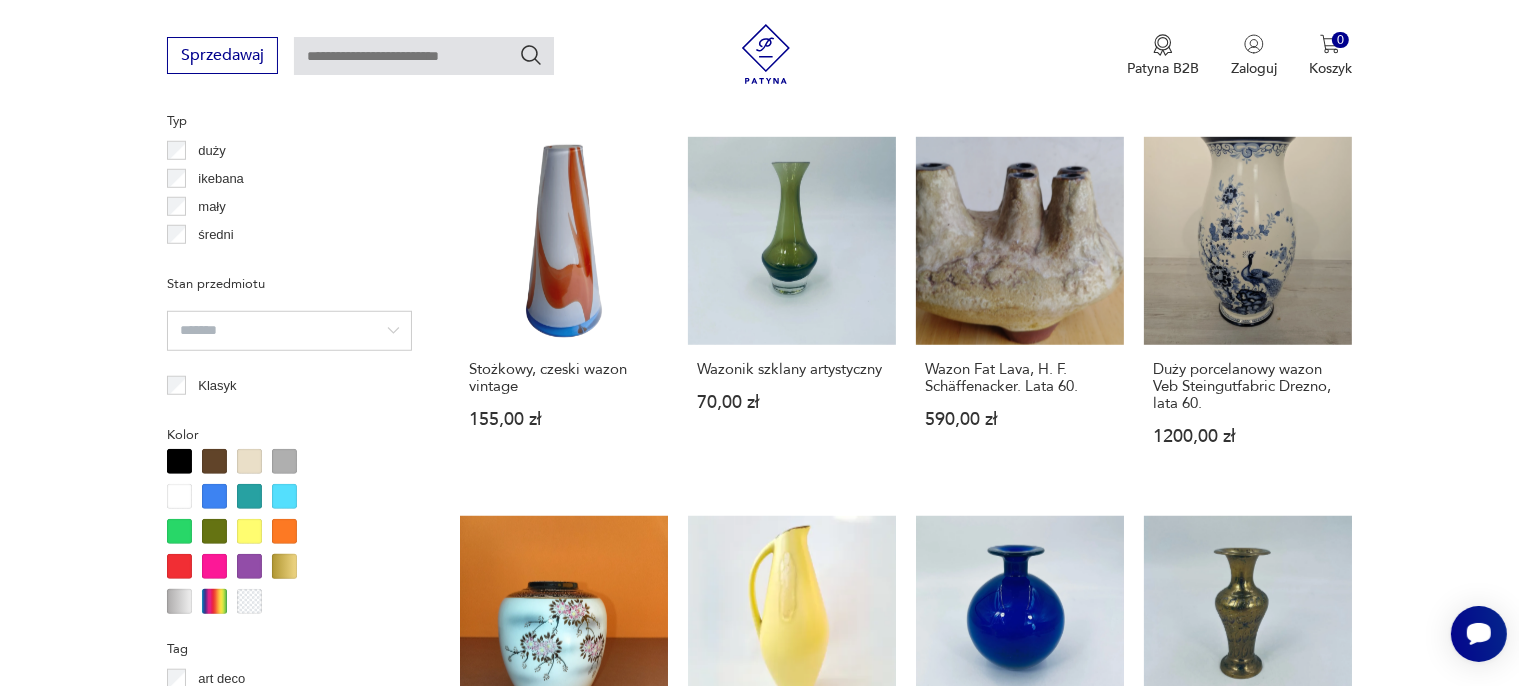 scroll, scrollTop: 1676, scrollLeft: 0, axis: vertical 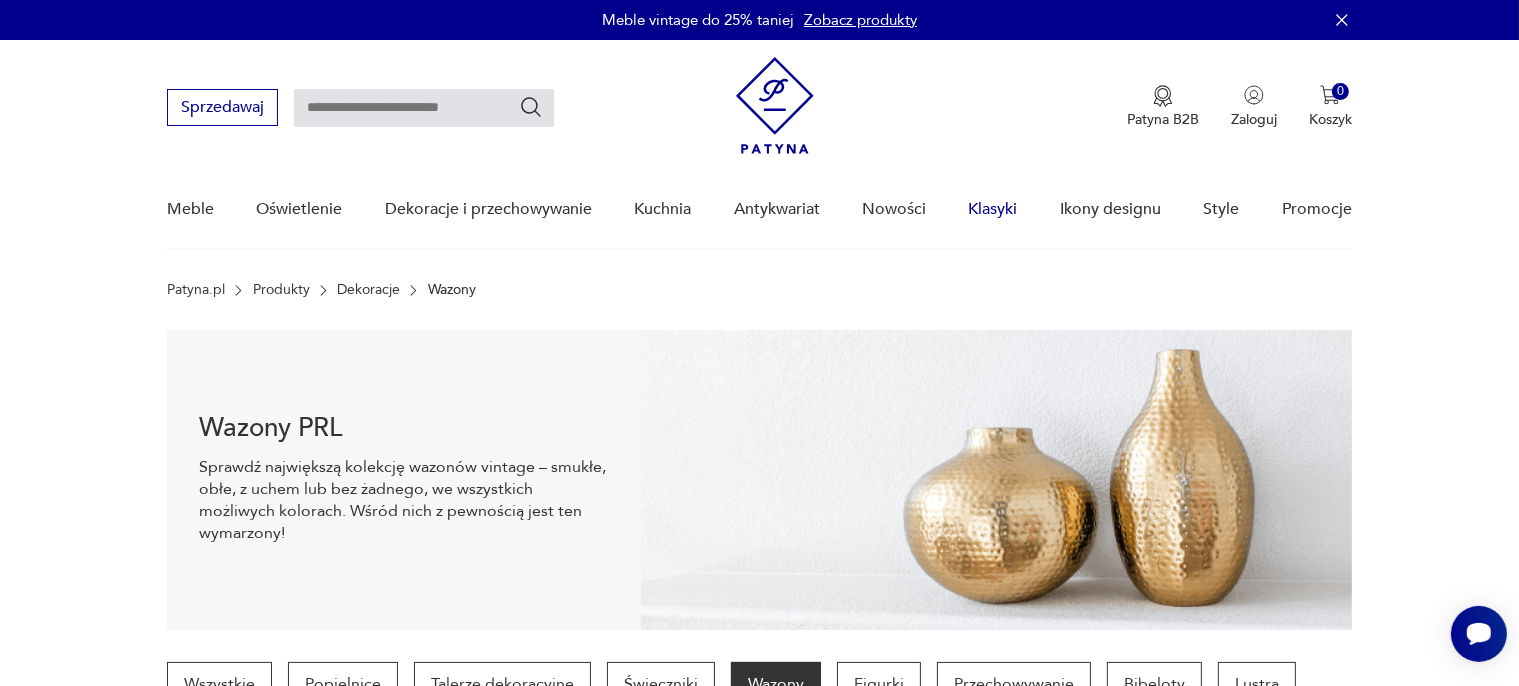 click on "Klasyki" at bounding box center [993, 209] 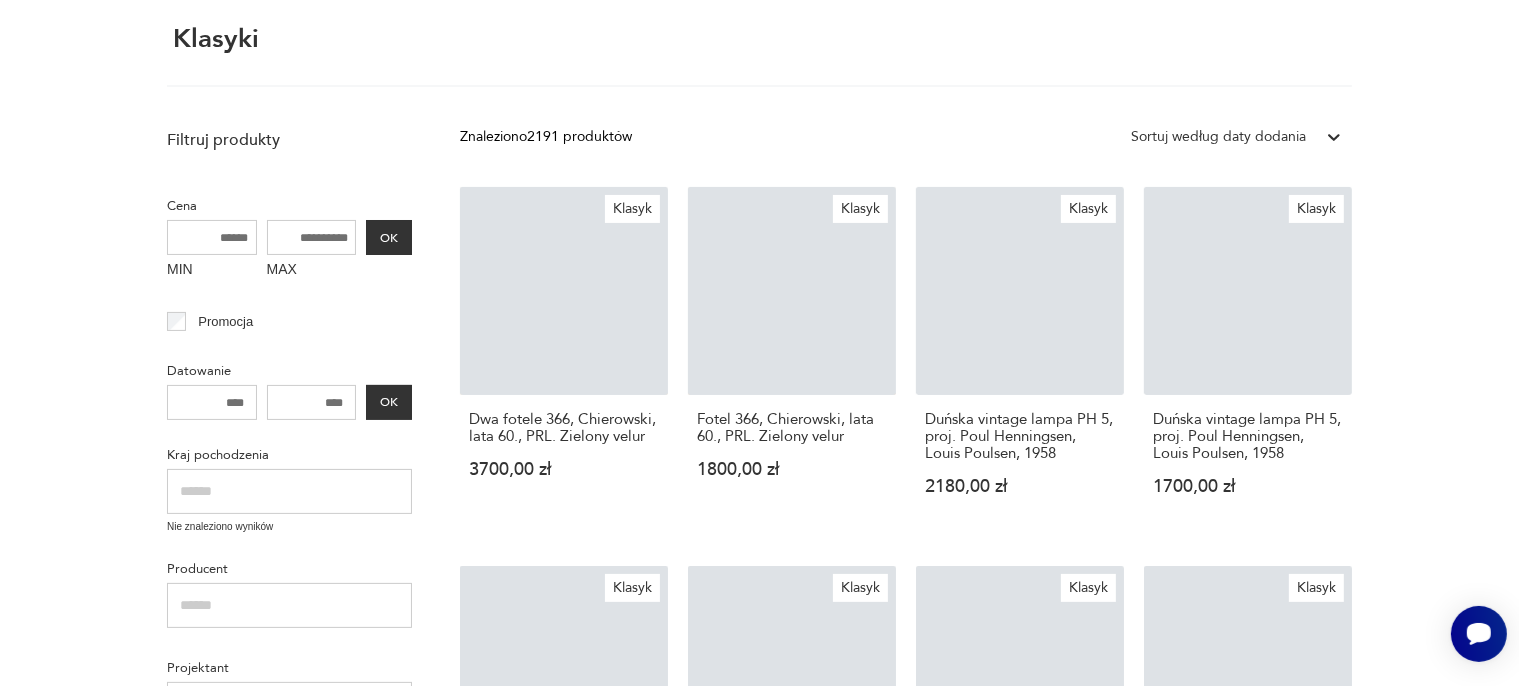 scroll, scrollTop: 0, scrollLeft: 0, axis: both 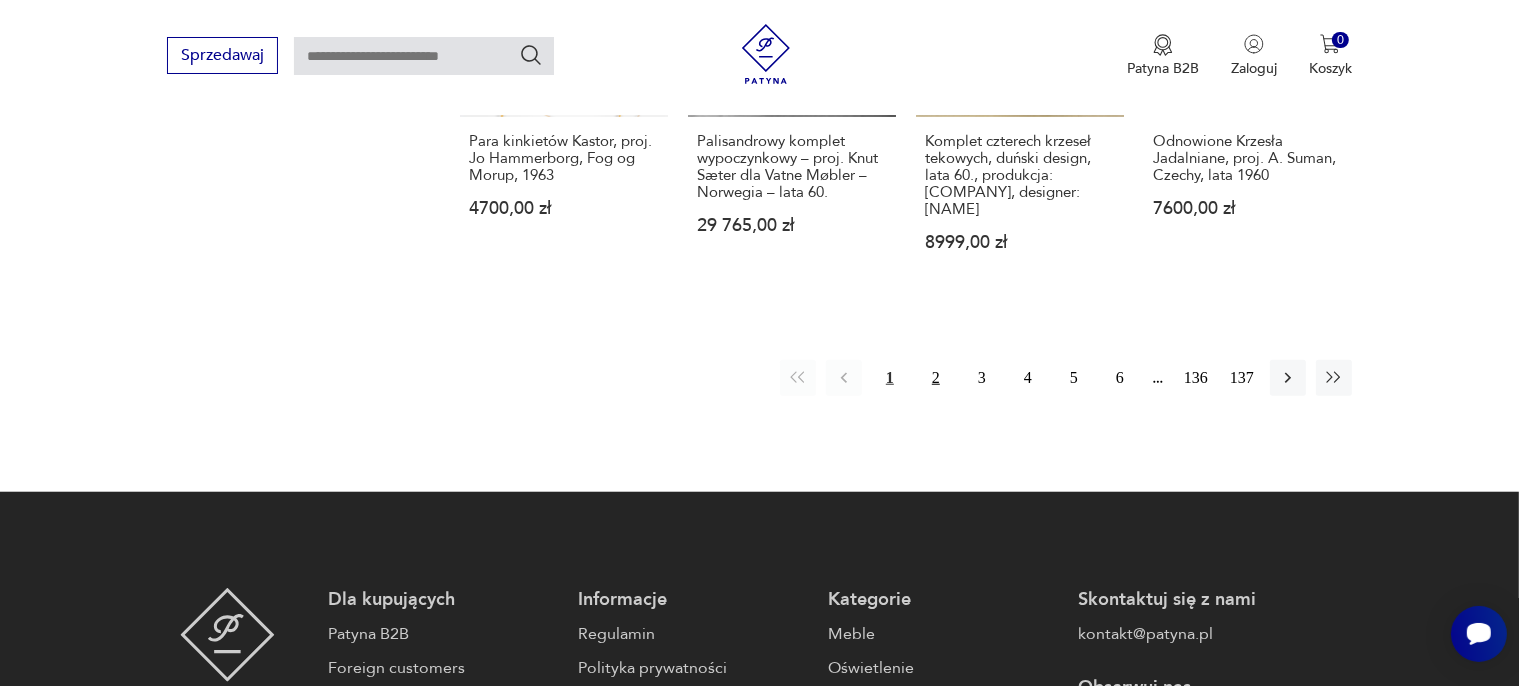 click on "2" at bounding box center [936, 378] 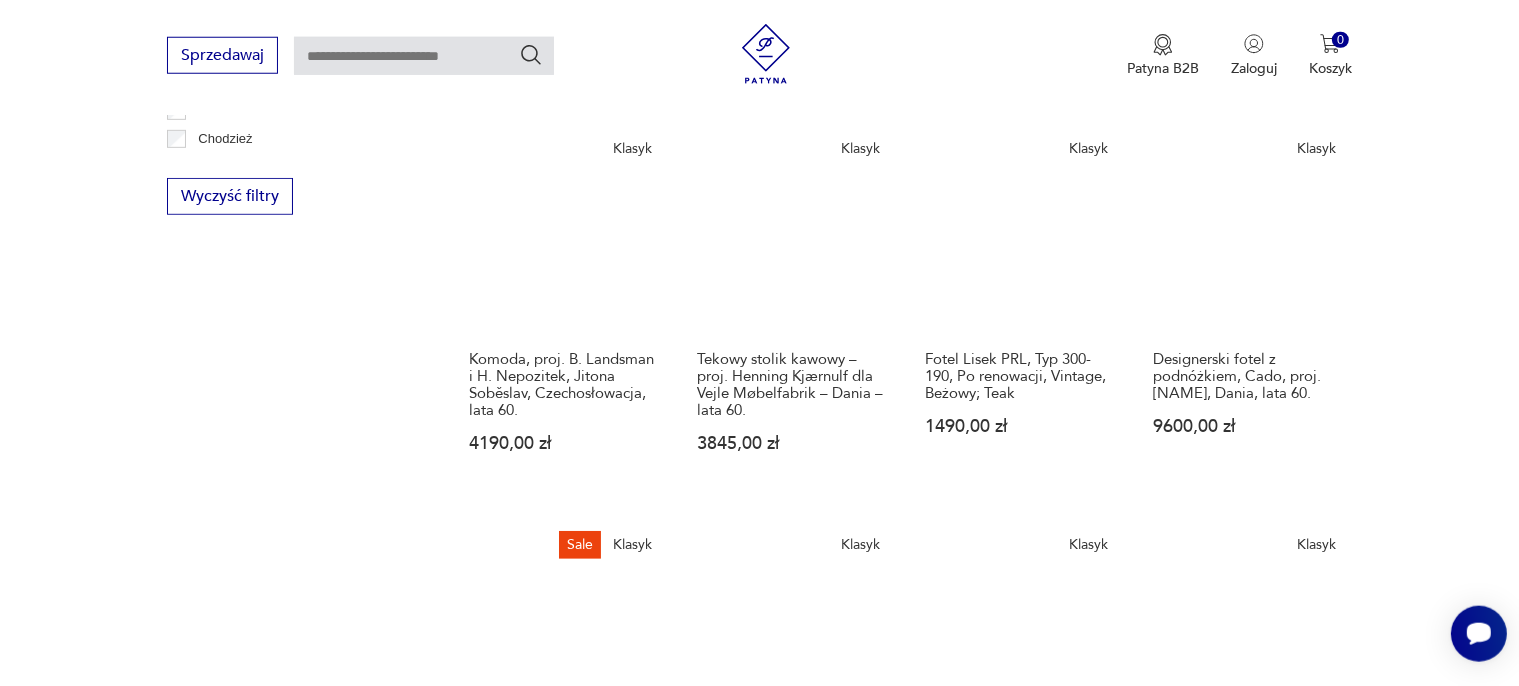 scroll, scrollTop: 1130, scrollLeft: 0, axis: vertical 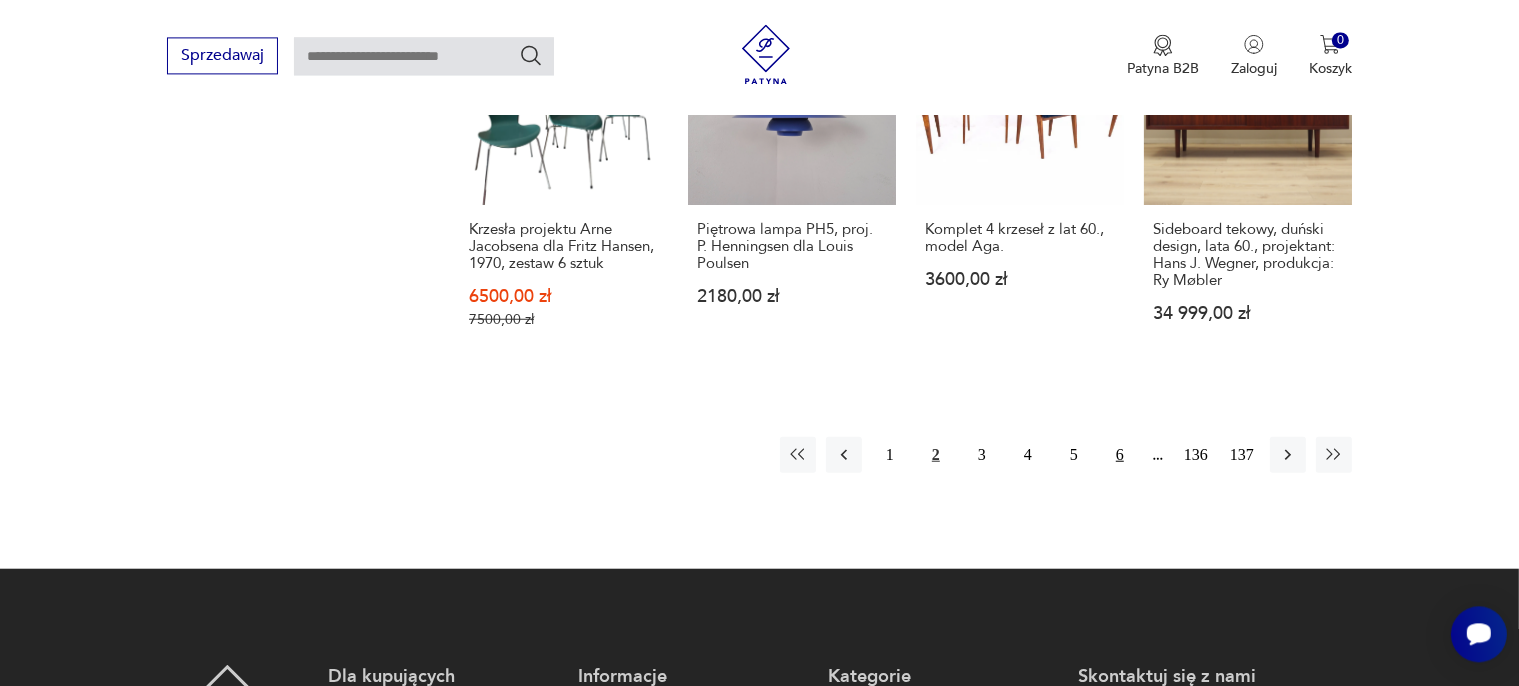 click on "6" at bounding box center (1120, 454) 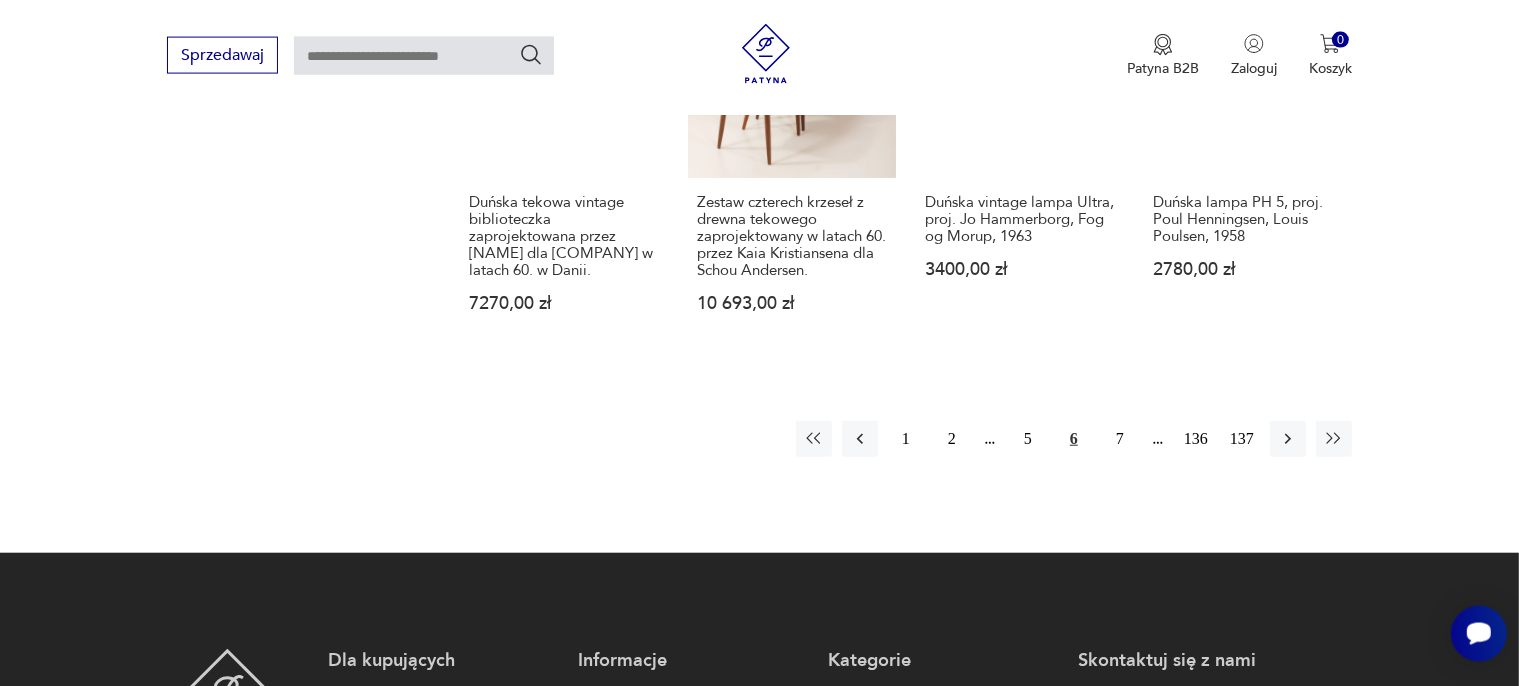 scroll, scrollTop: 1341, scrollLeft: 0, axis: vertical 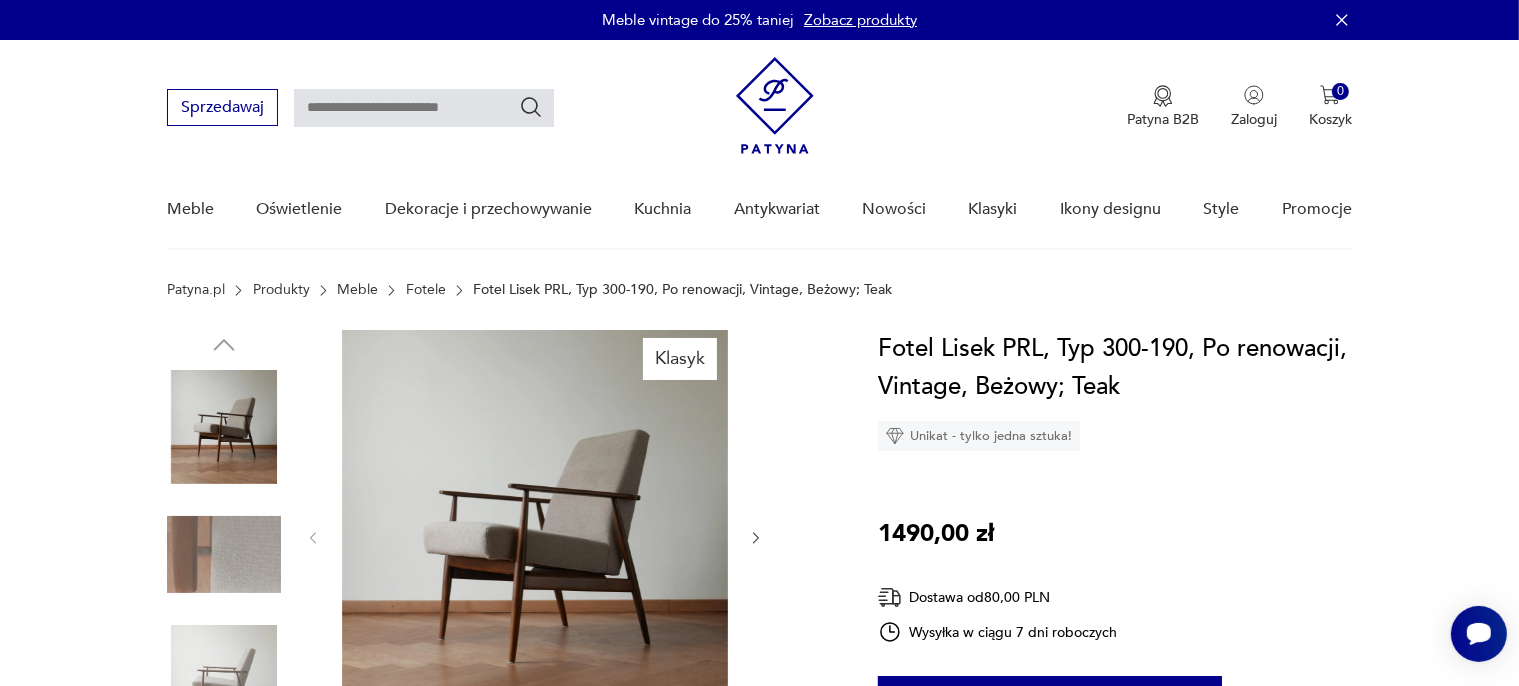 click at bounding box center (535, 536) 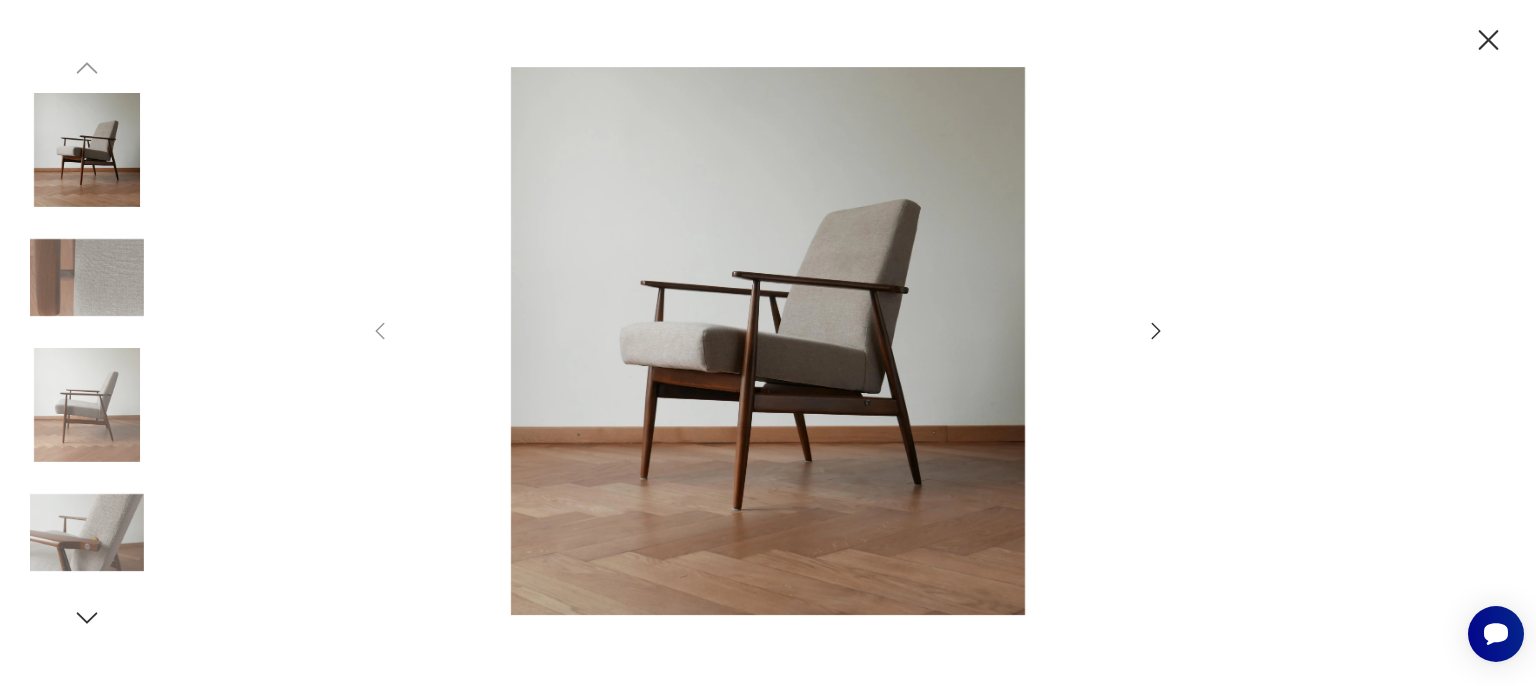 click 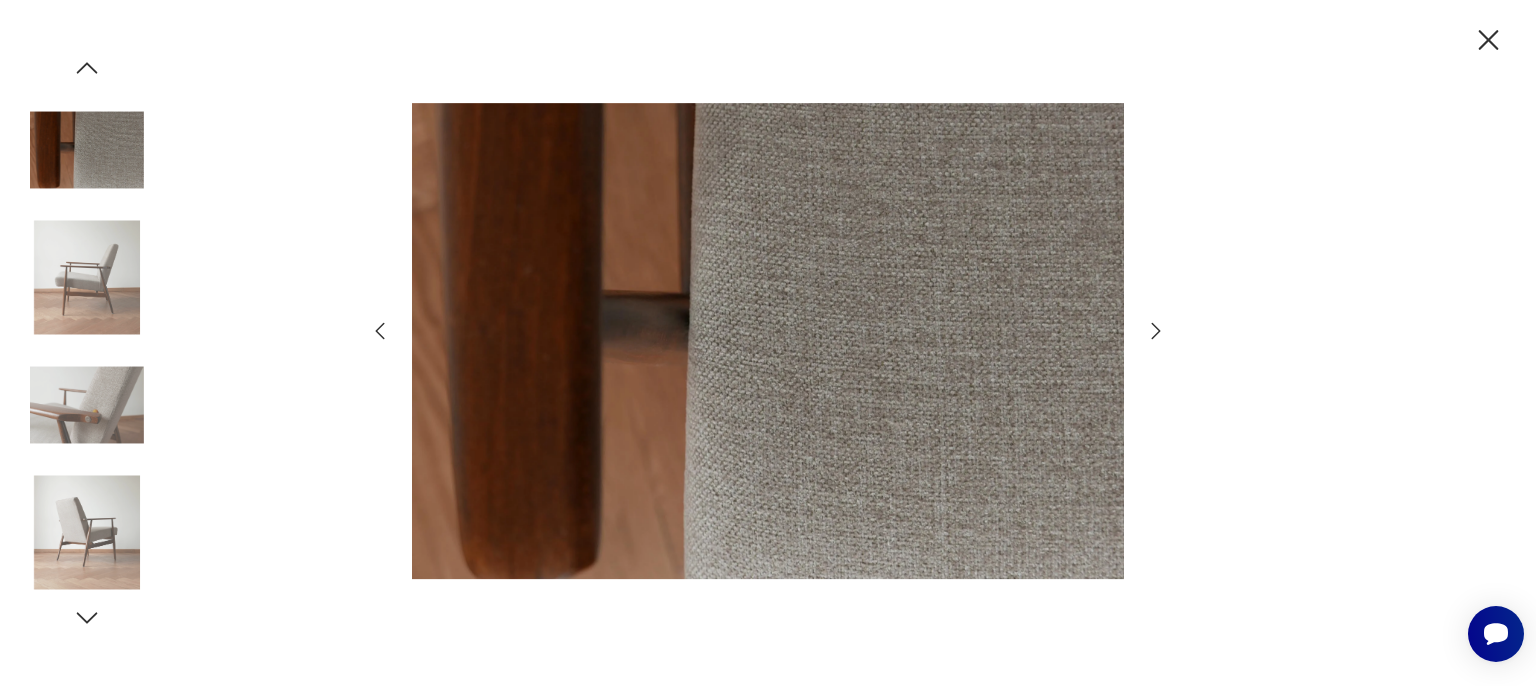 click 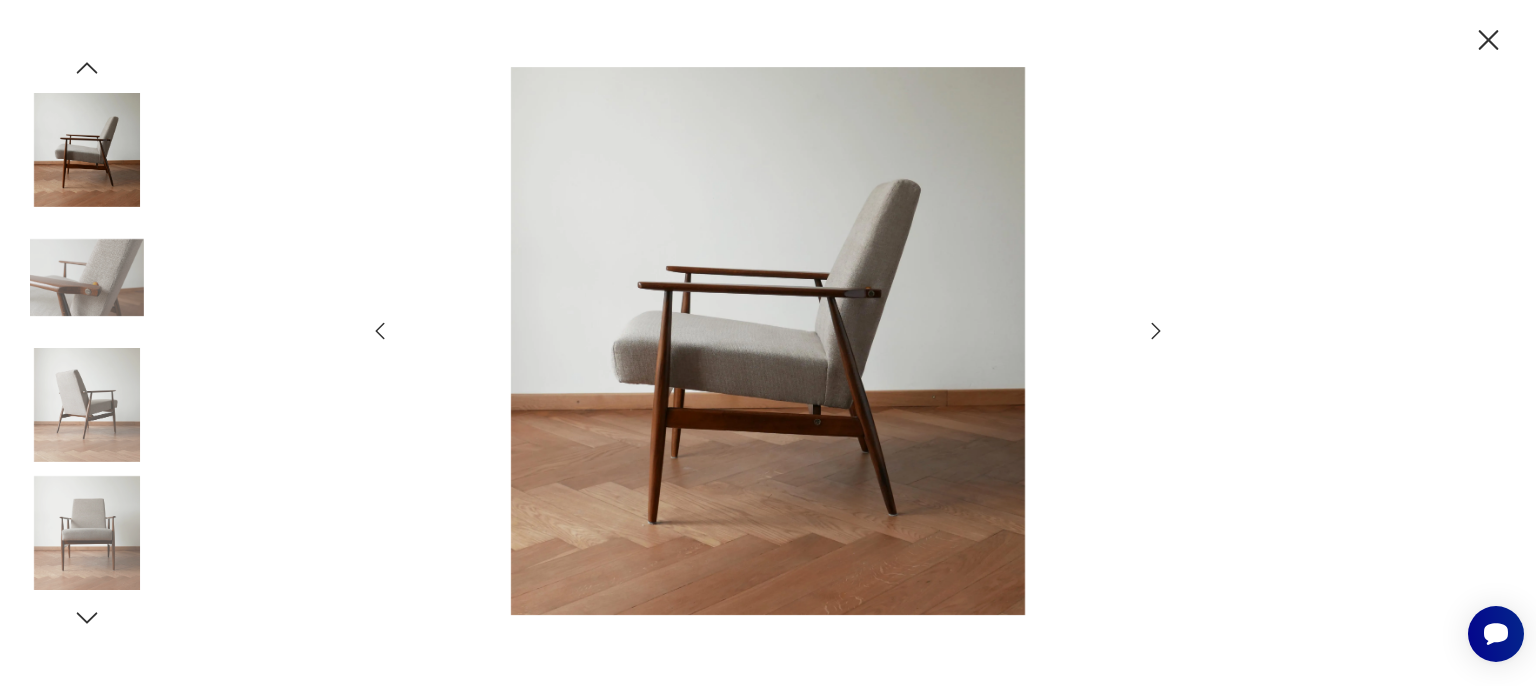 type 